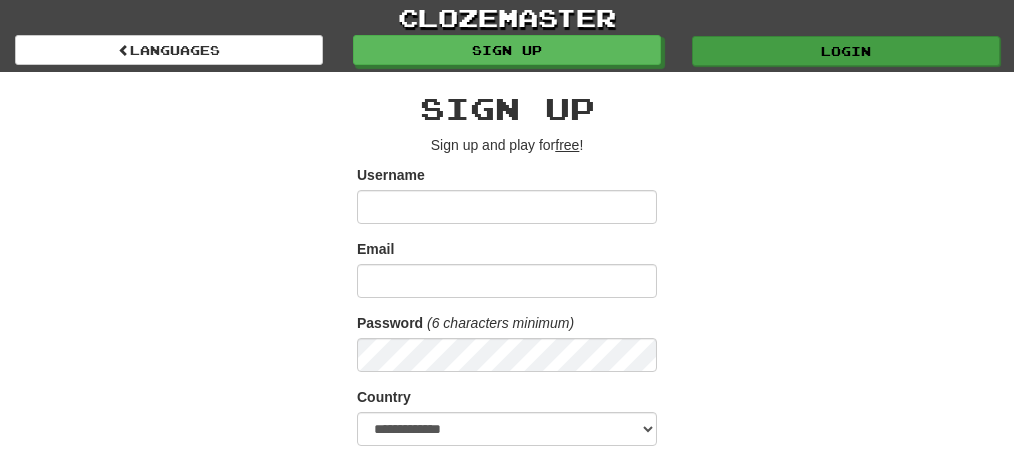 scroll, scrollTop: 0, scrollLeft: 0, axis: both 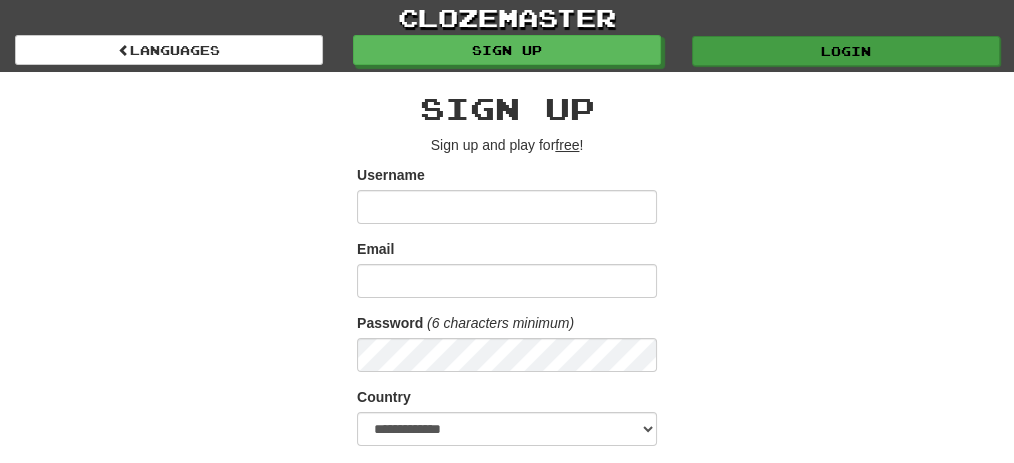 type on "**********" 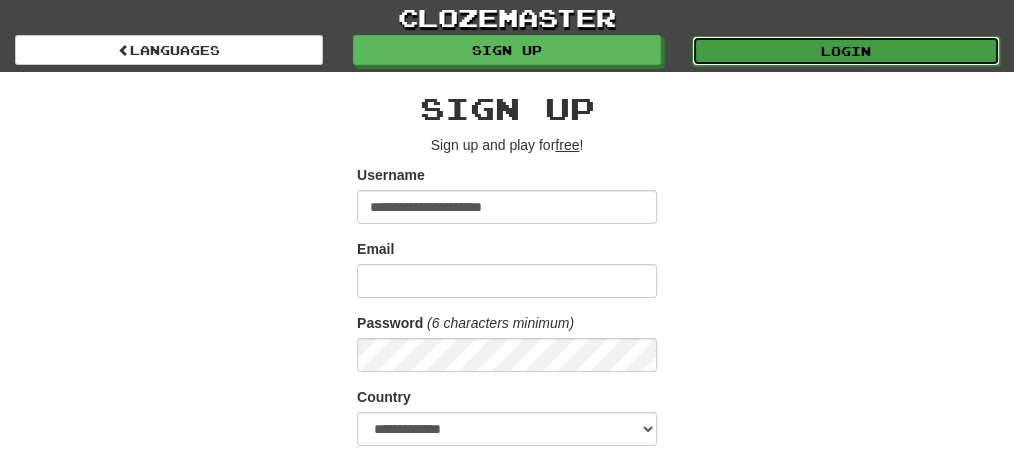 click on "Login" at bounding box center (846, 51) 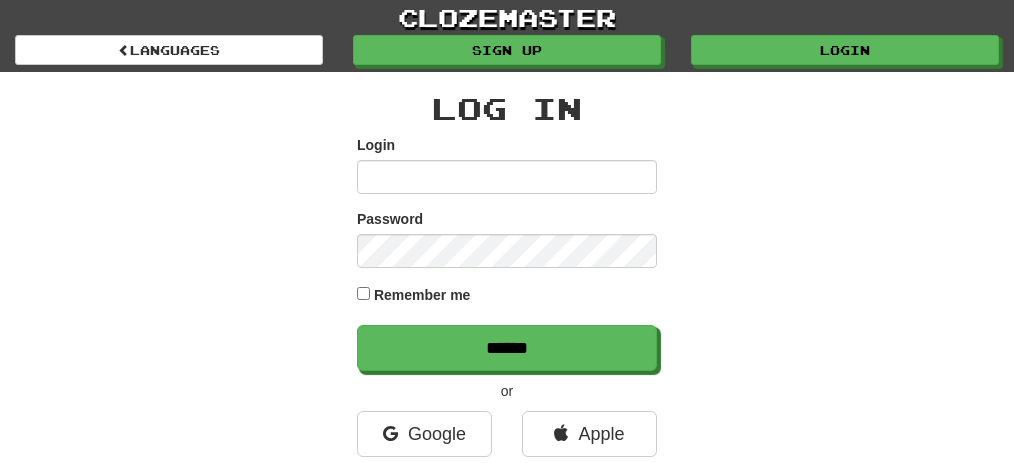 scroll, scrollTop: 0, scrollLeft: 0, axis: both 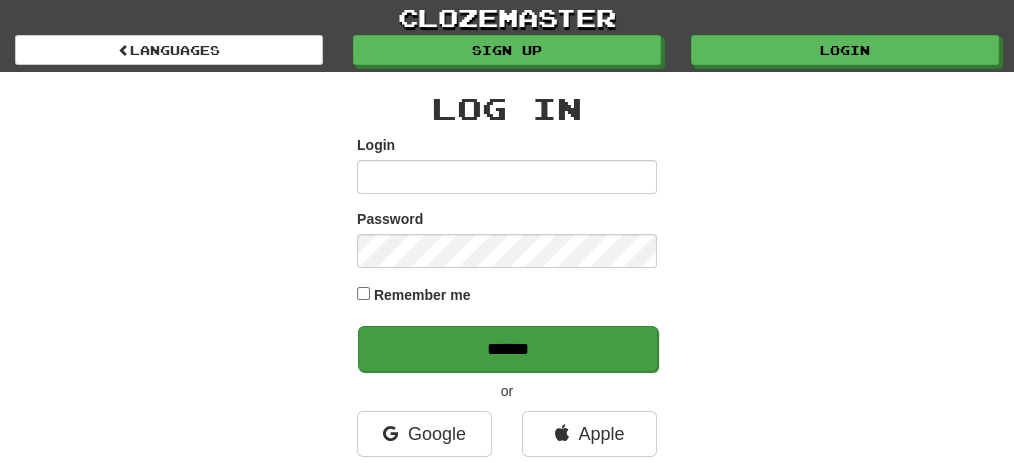 type on "**********" 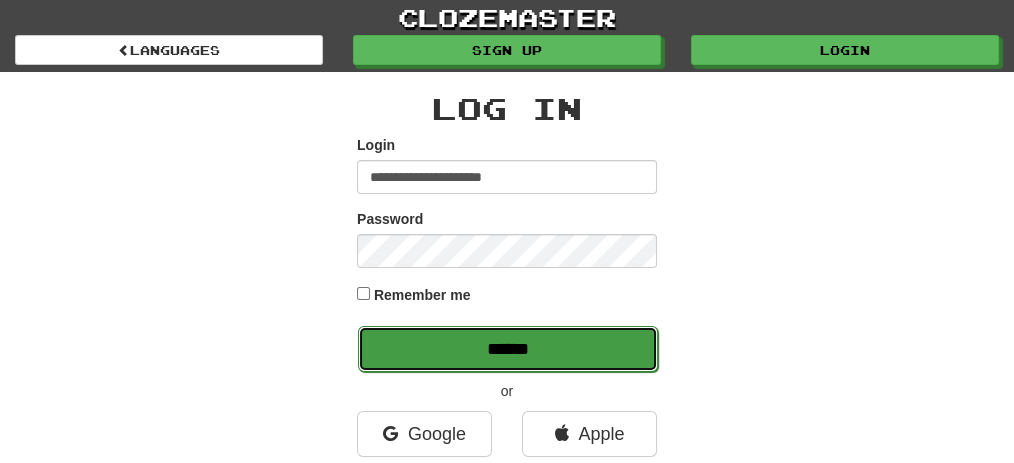 click on "******" at bounding box center (508, 349) 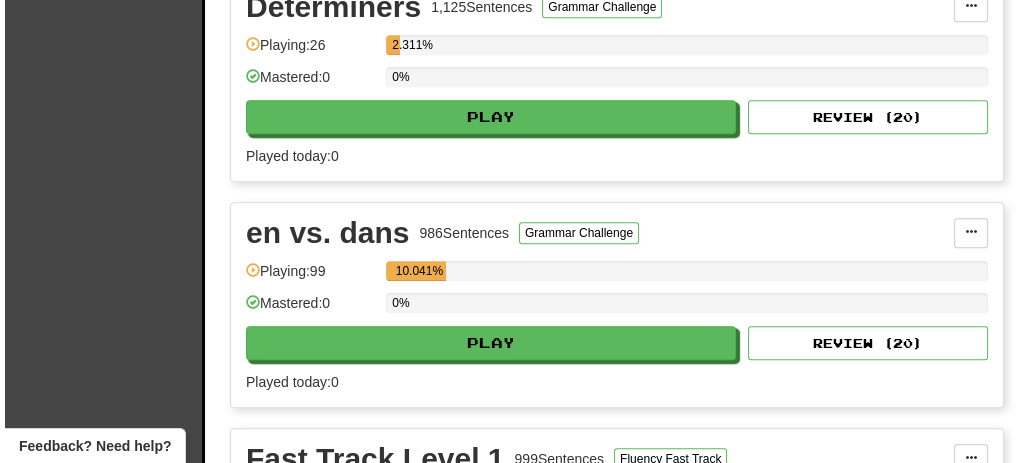 scroll, scrollTop: 1266, scrollLeft: 0, axis: vertical 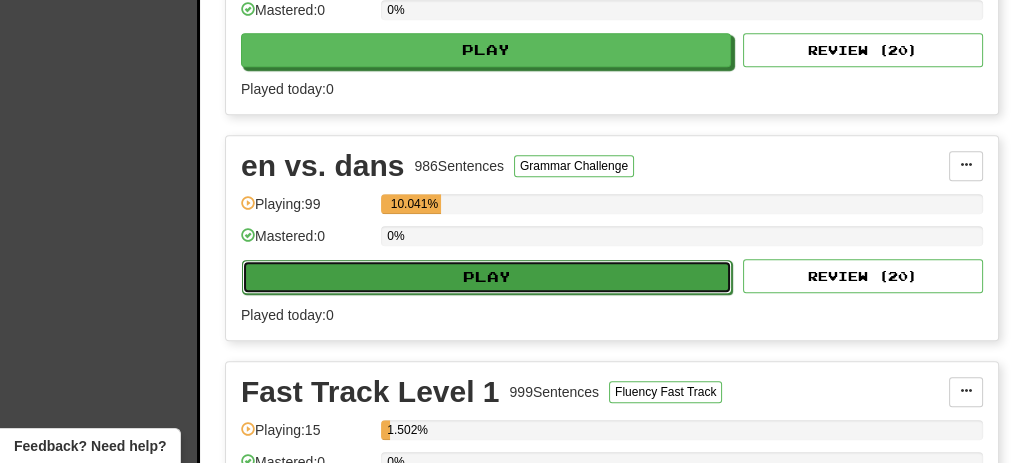 click on "Play" at bounding box center [487, 277] 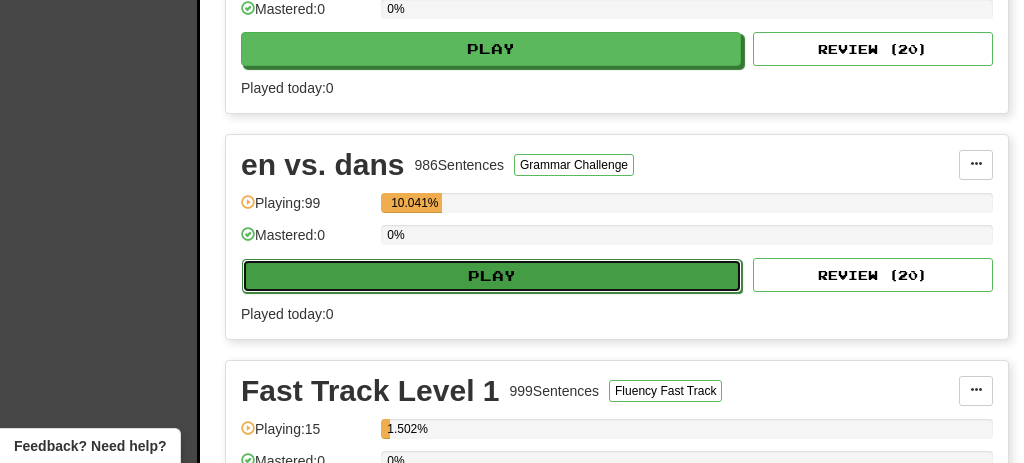 select on "**" 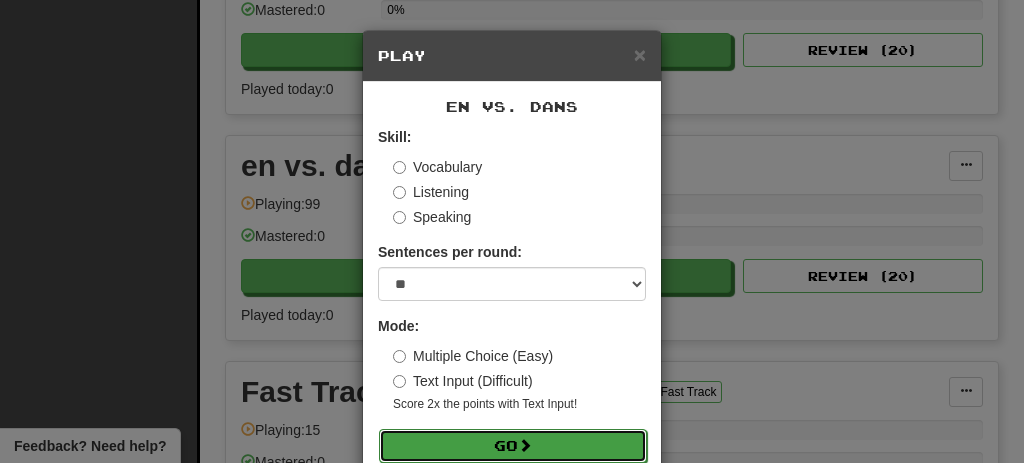 click on "Go" at bounding box center (513, 446) 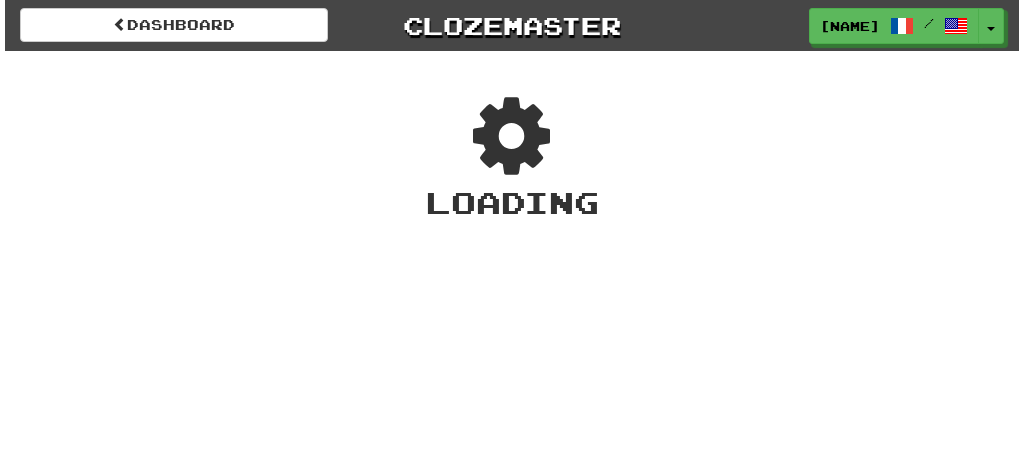 scroll, scrollTop: 0, scrollLeft: 0, axis: both 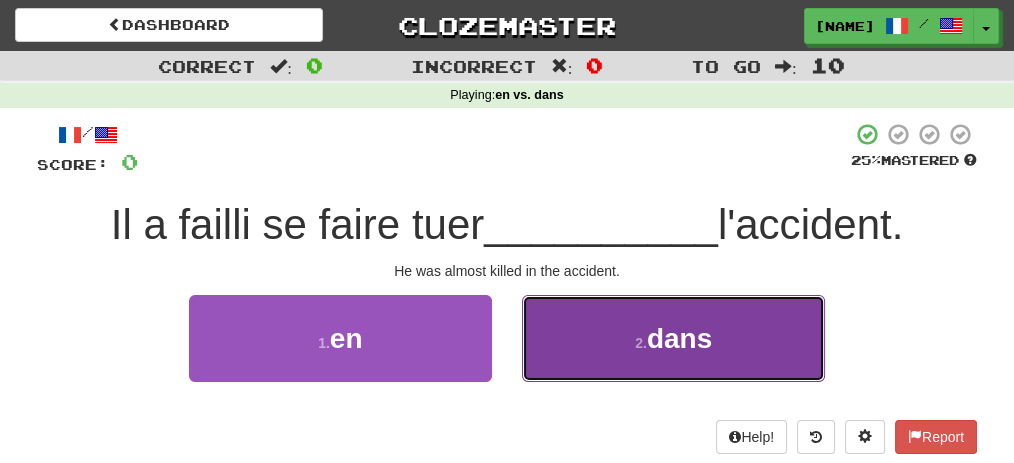 click on "2 .  dans" at bounding box center [673, 338] 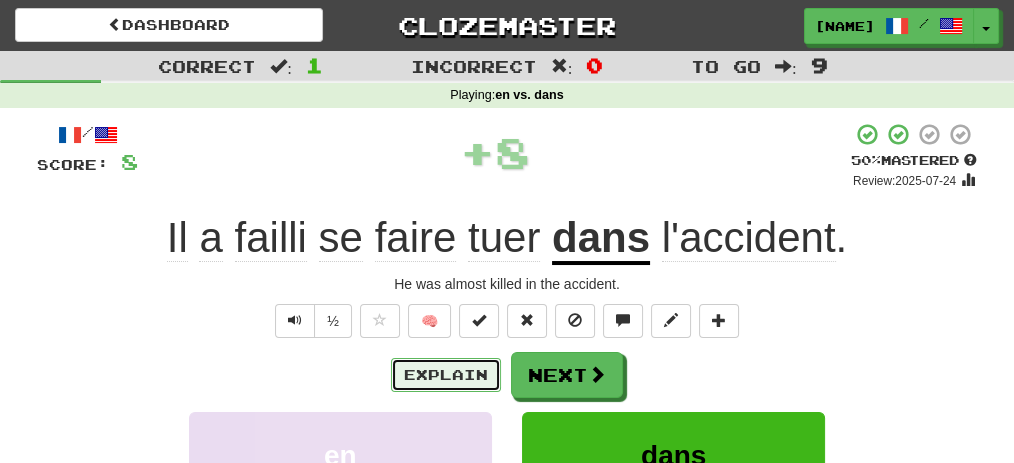click on "Explain" at bounding box center (446, 375) 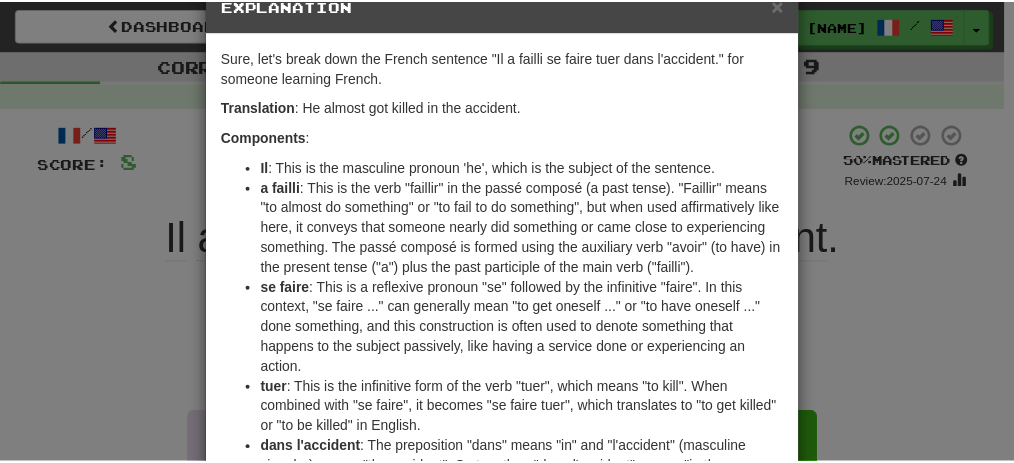 scroll, scrollTop: 0, scrollLeft: 0, axis: both 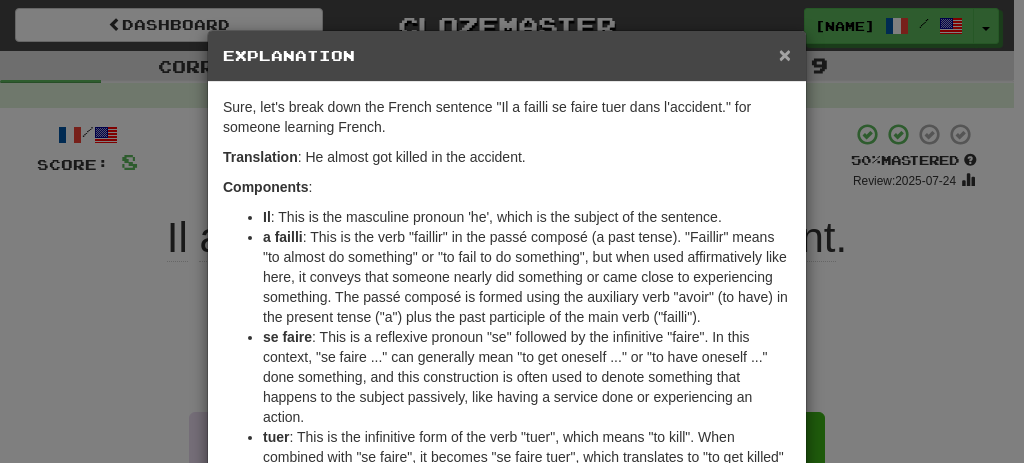click on "×" at bounding box center (785, 54) 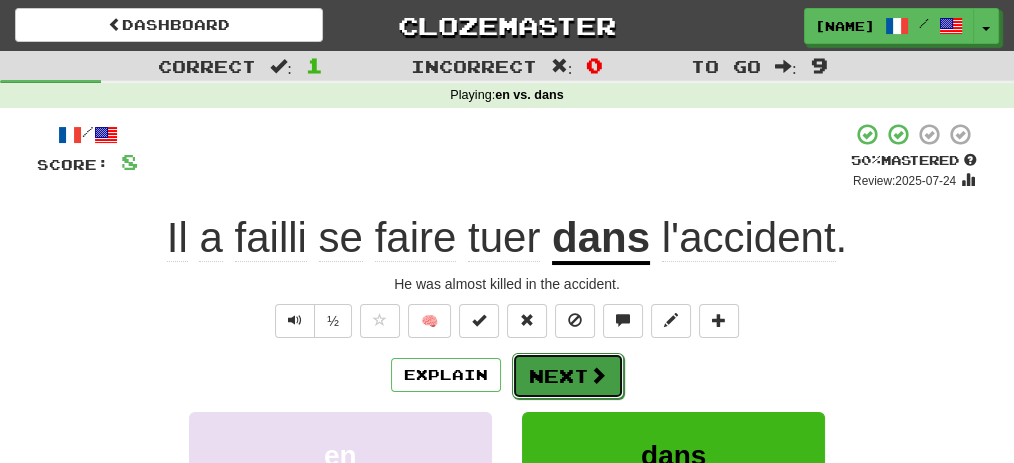 click on "Next" at bounding box center (568, 376) 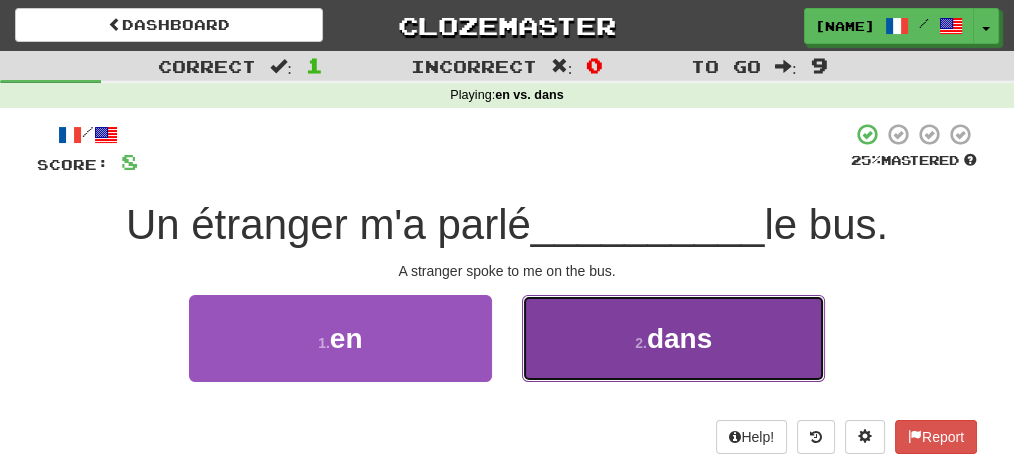 click on "2 .  dans" at bounding box center (673, 338) 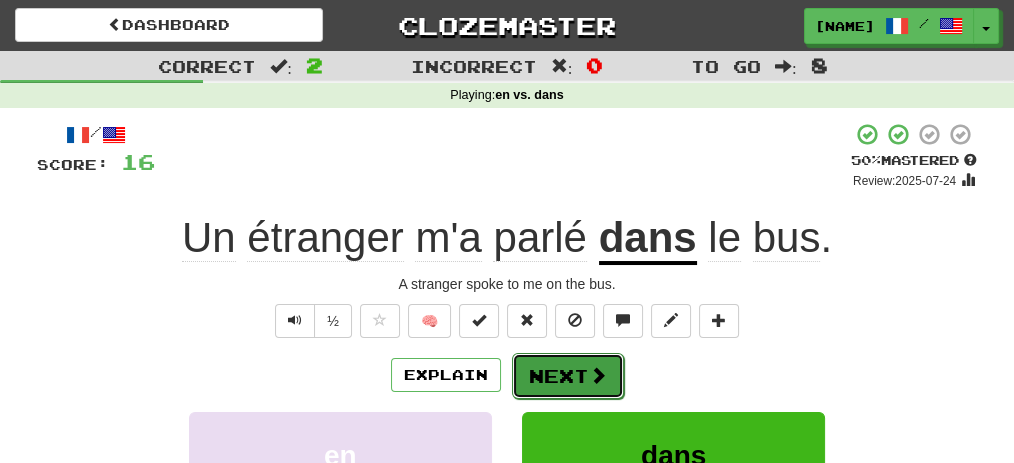click on "Next" at bounding box center [568, 376] 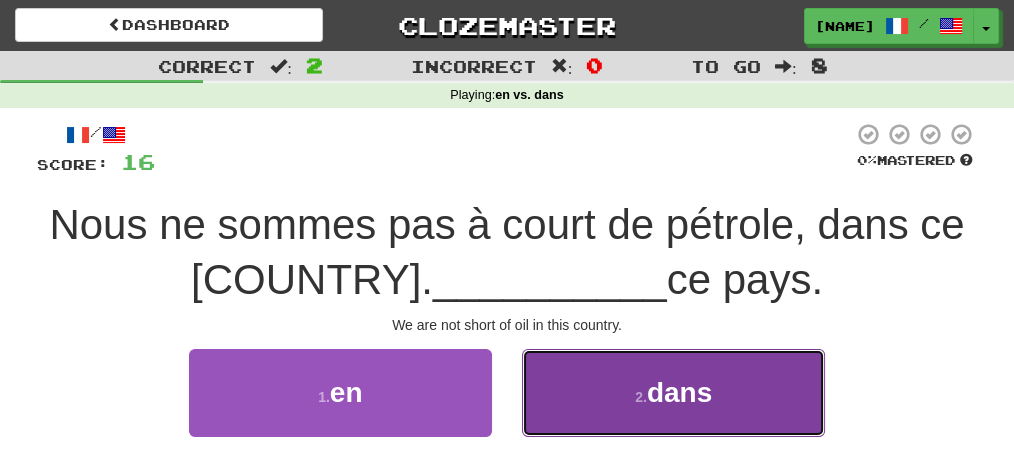 click on "2 .  dans" at bounding box center (673, 392) 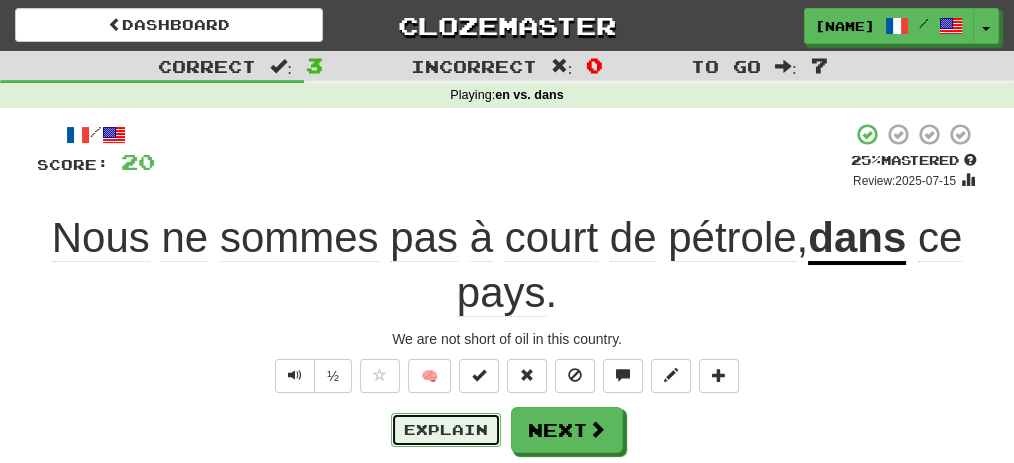 click on "Explain" at bounding box center (446, 430) 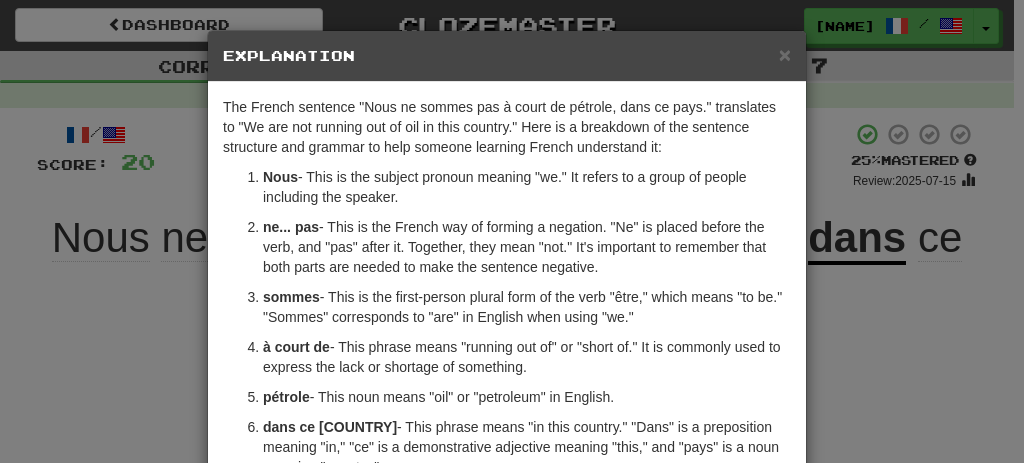 click on "× Explanation" at bounding box center [507, 56] 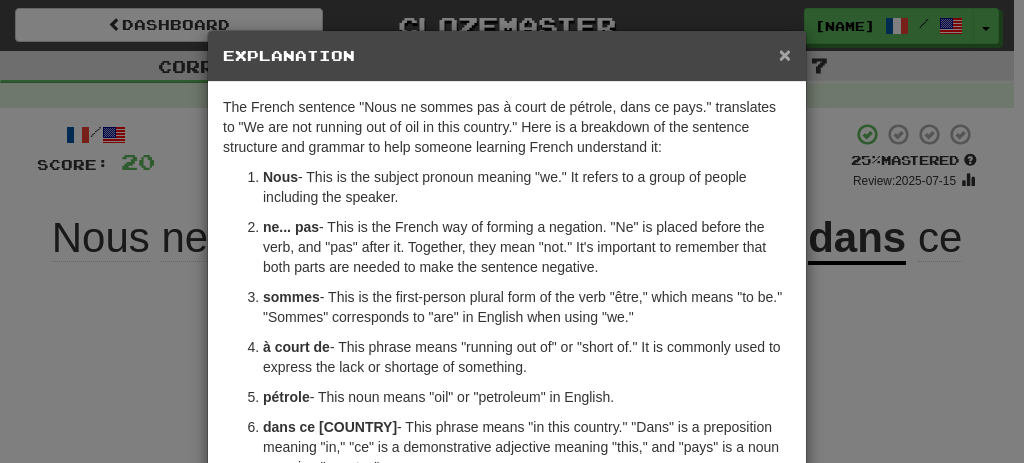 click on "×" at bounding box center (785, 54) 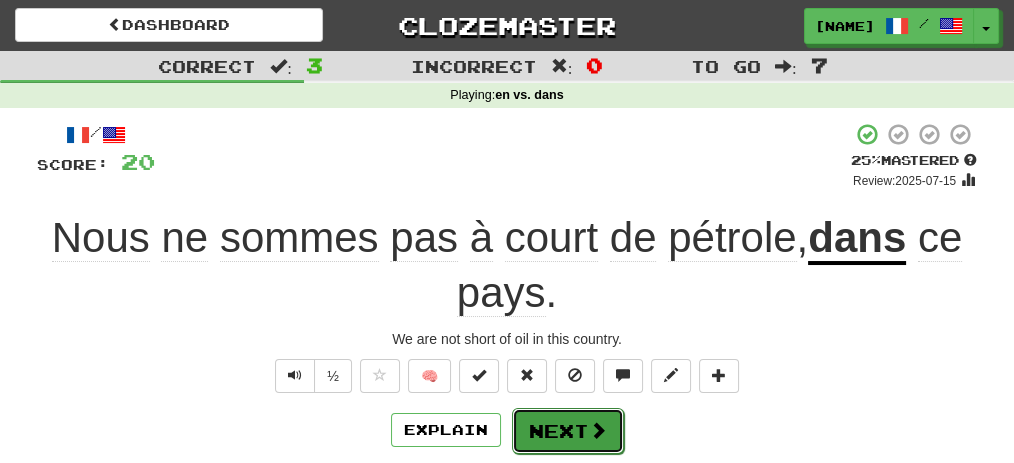 click on "Next" at bounding box center (568, 431) 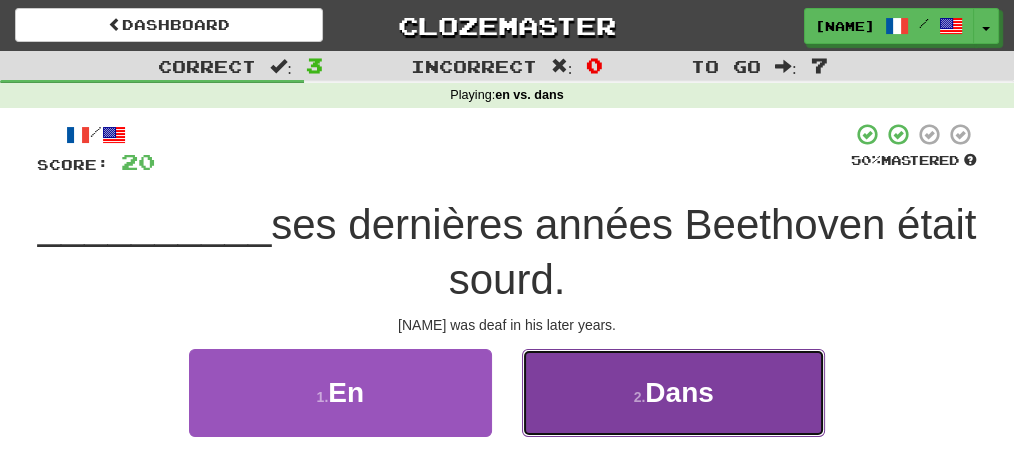 click on "2 .  Dans" at bounding box center [673, 392] 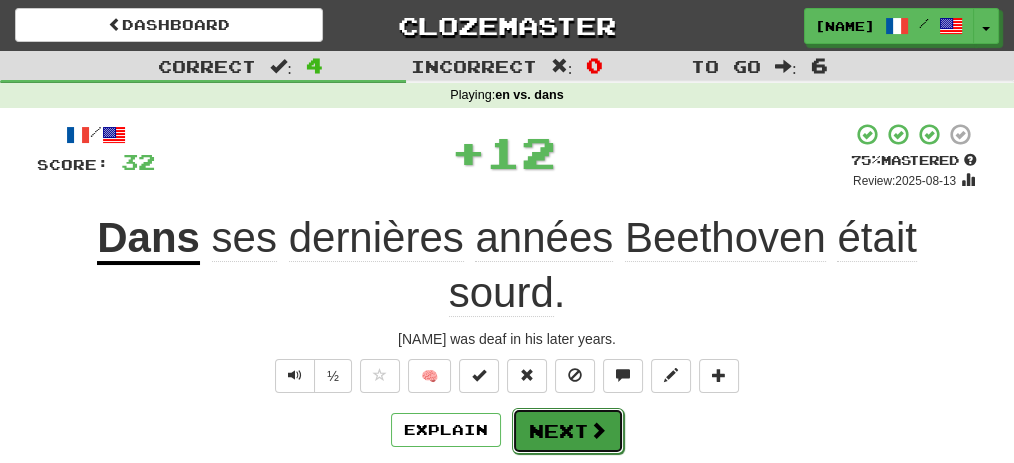 click on "Next" at bounding box center [568, 431] 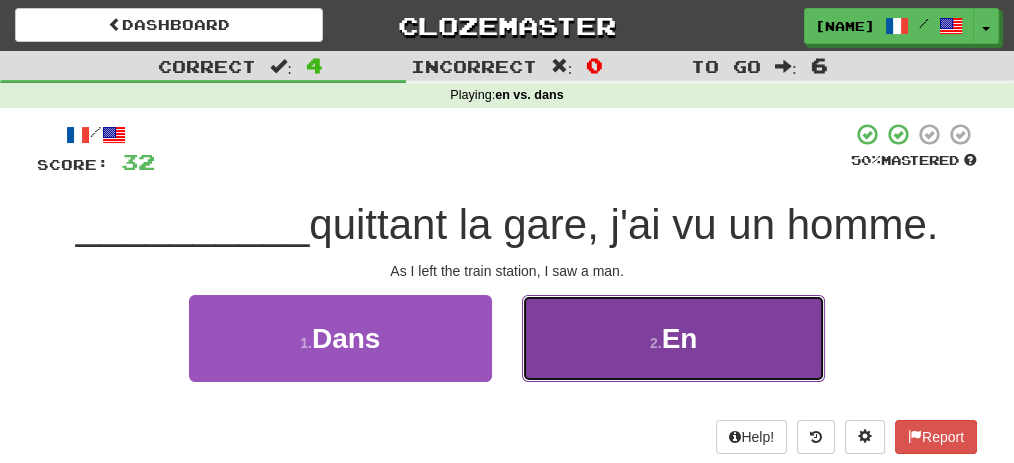 click on "2 .  En" at bounding box center [673, 338] 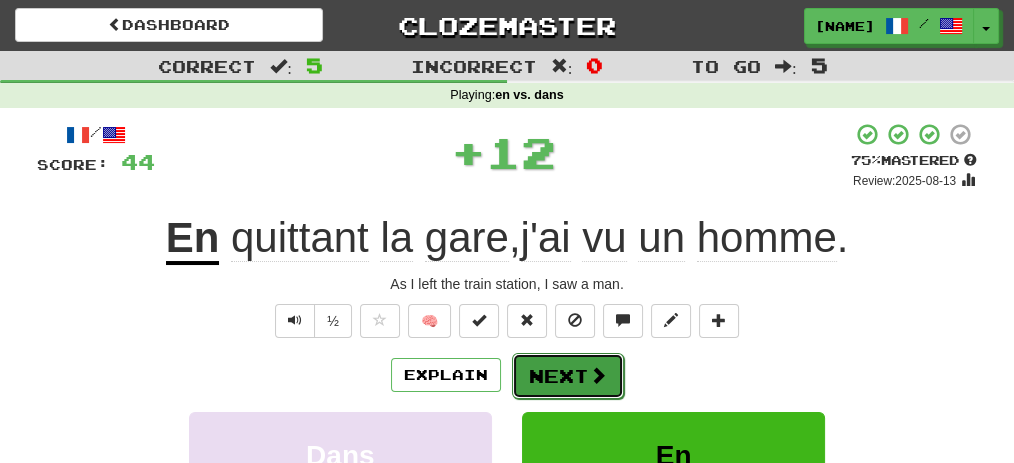 click at bounding box center (598, 375) 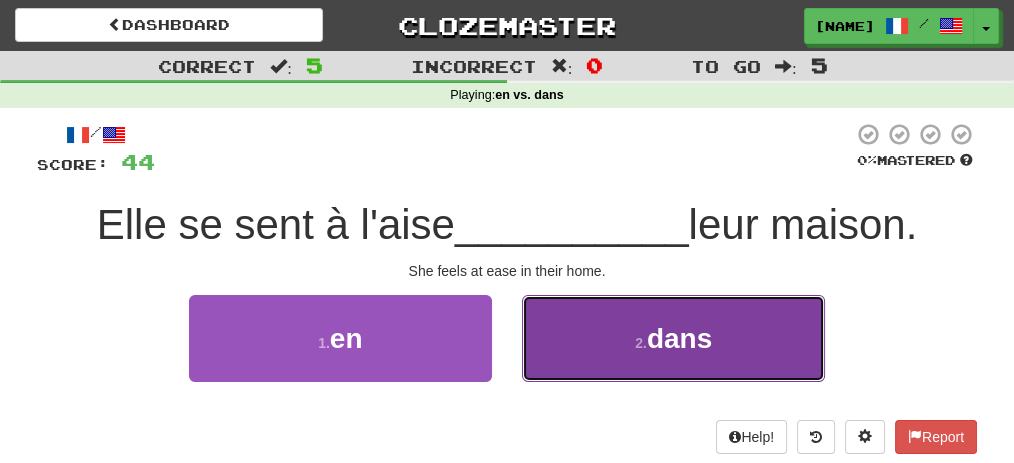 click on "2 .  dans" at bounding box center [673, 338] 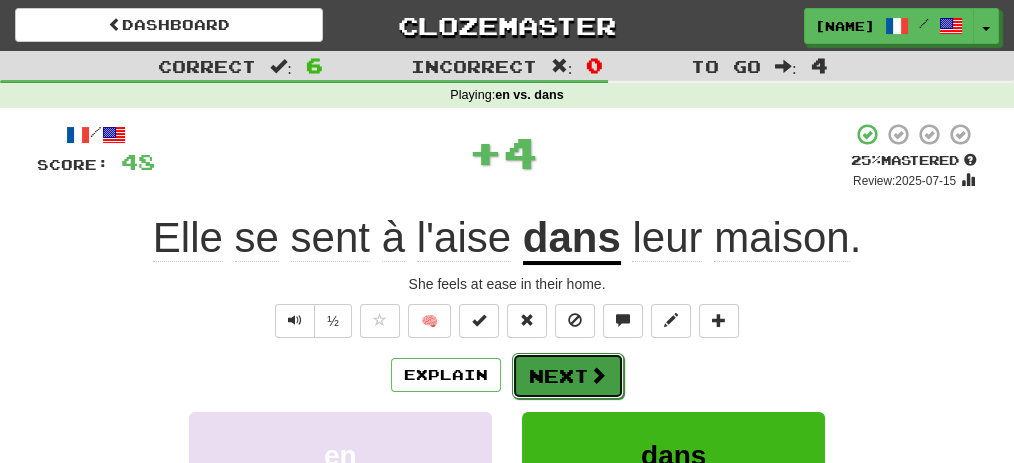 click on "Next" at bounding box center (568, 376) 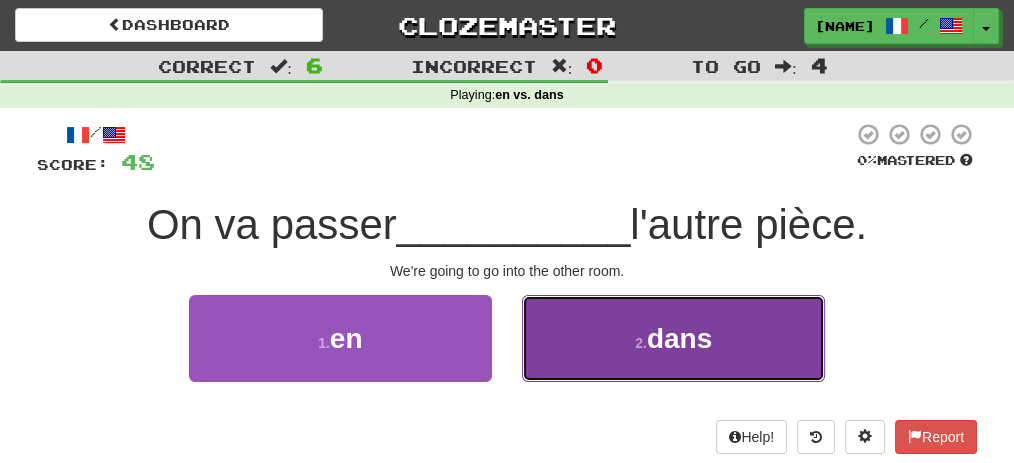 click on "2 .  dans" at bounding box center (673, 338) 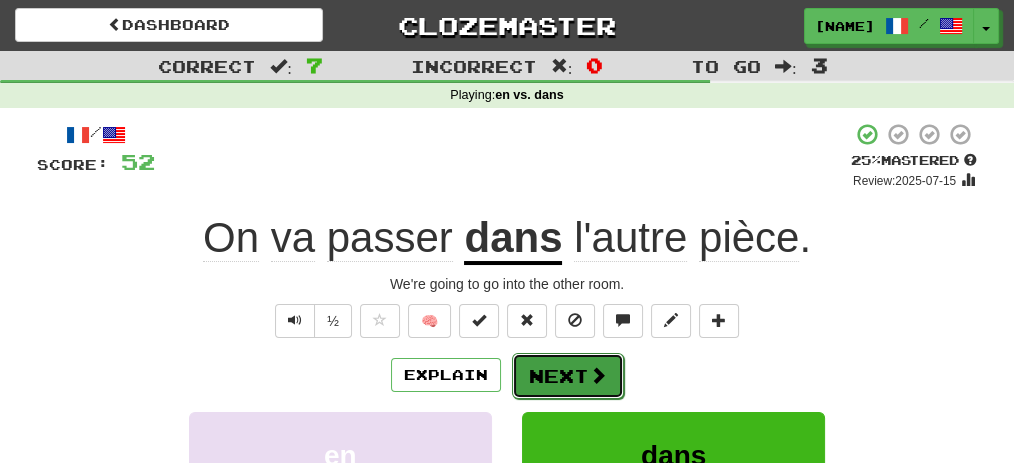 click on "Next" at bounding box center [568, 376] 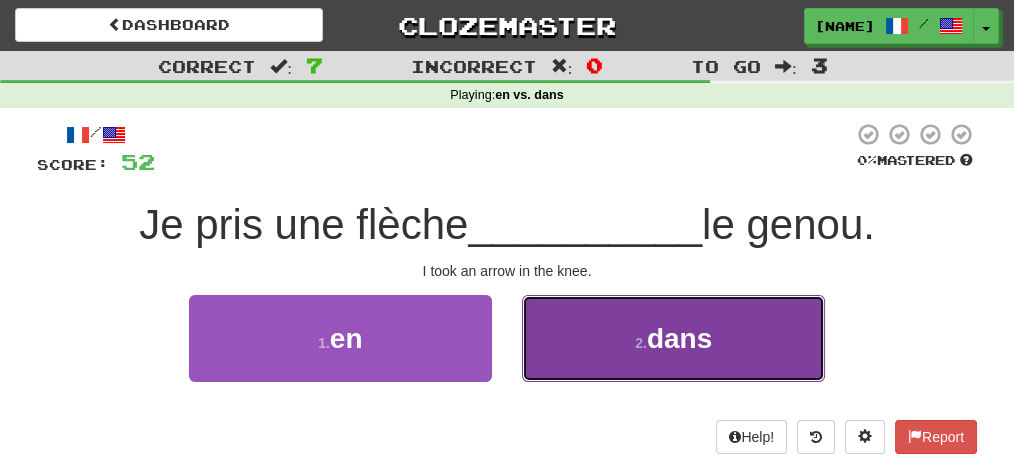click on "2 .  dans" at bounding box center [673, 338] 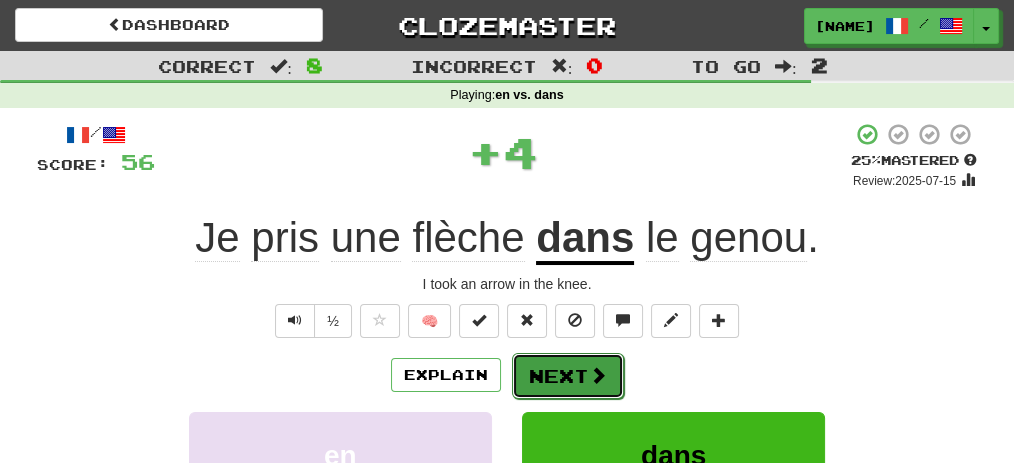 click on "Next" at bounding box center (568, 376) 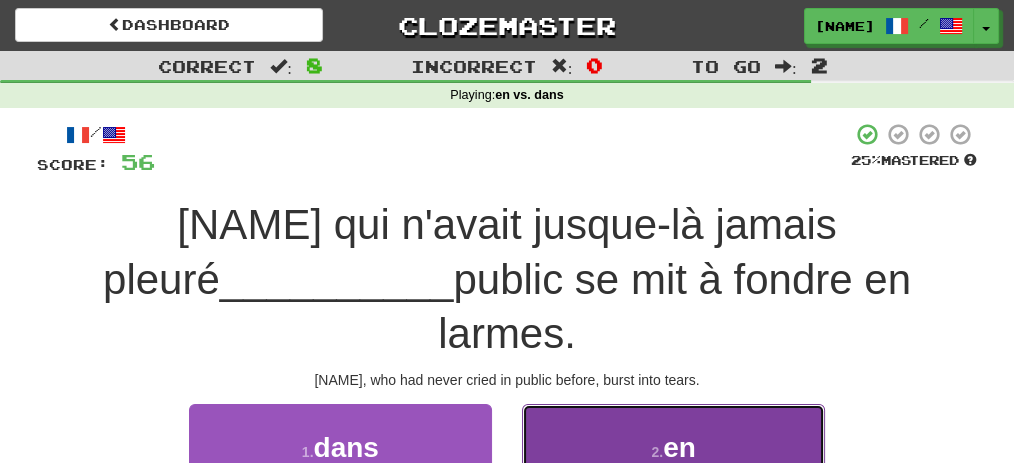 click on "2 .  en" at bounding box center (673, 447) 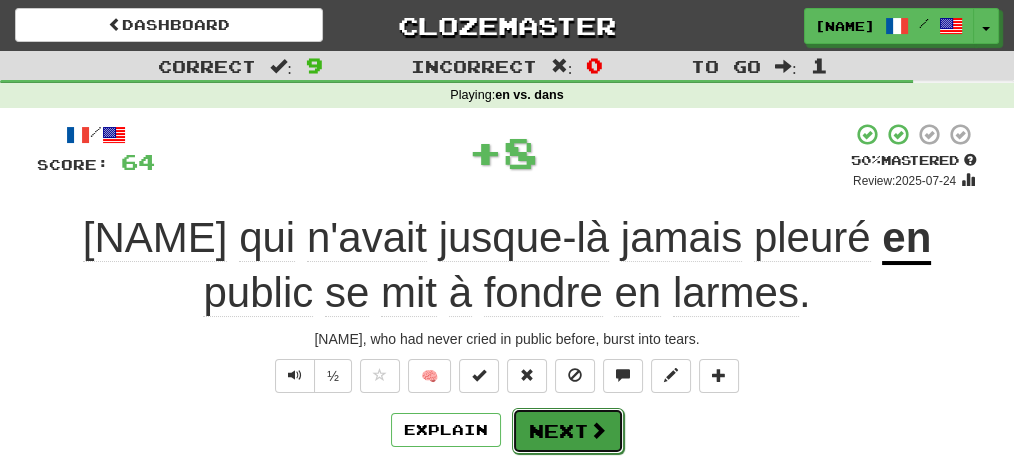 click on "Next" at bounding box center (568, 431) 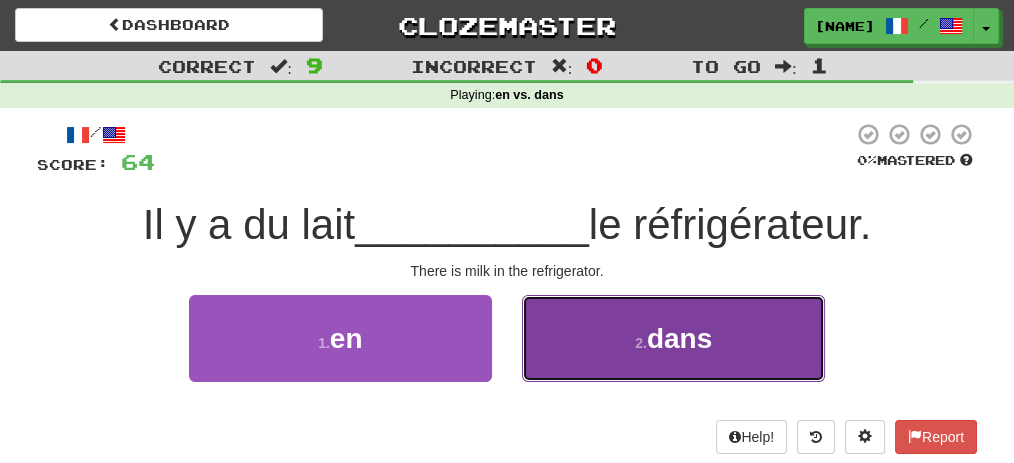 click on "2 .  dans" at bounding box center [673, 338] 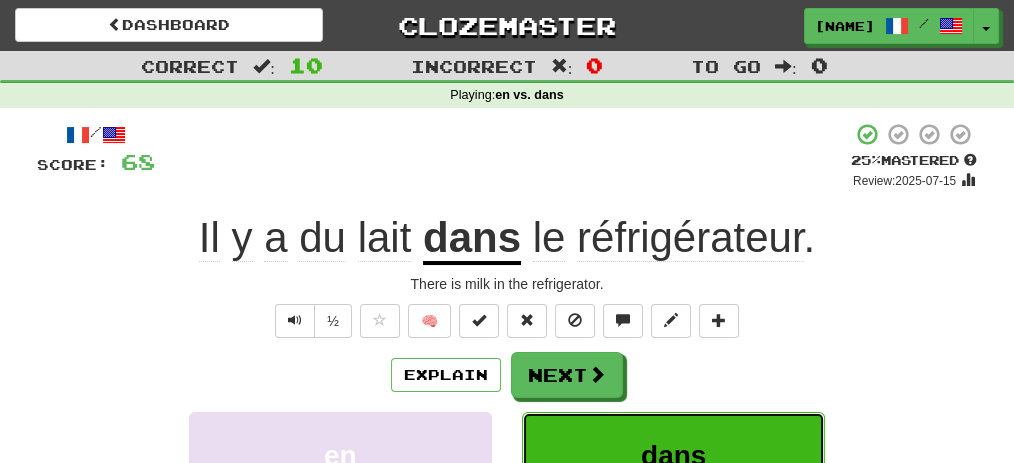 scroll, scrollTop: 66, scrollLeft: 0, axis: vertical 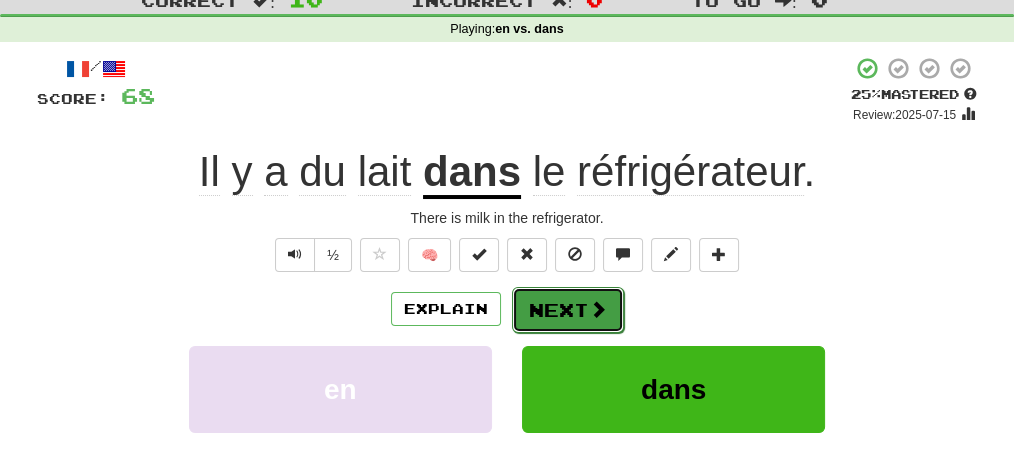 click on "Next" at bounding box center [568, 310] 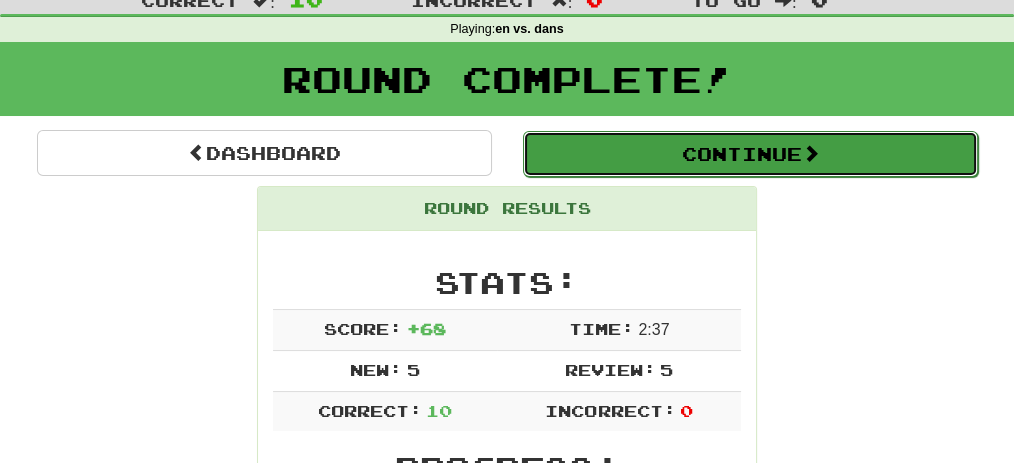 click on "Continue" at bounding box center [750, 154] 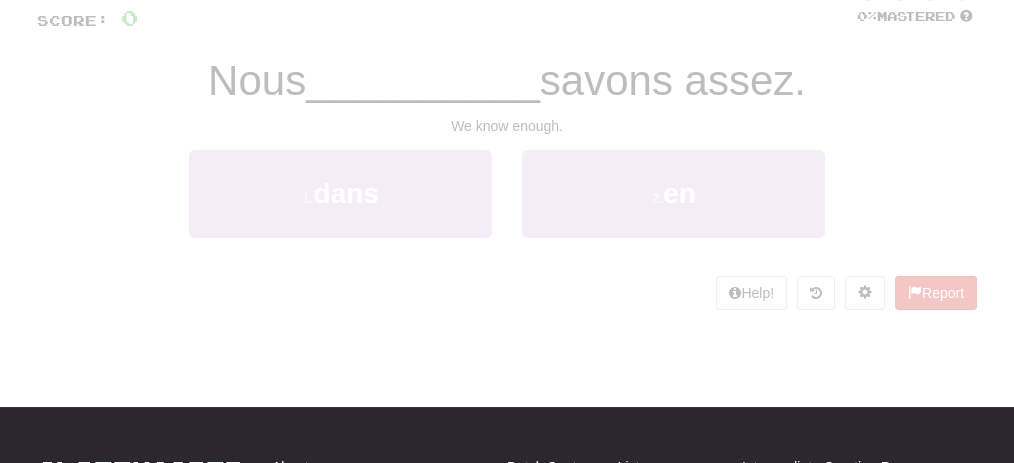 scroll, scrollTop: 66, scrollLeft: 0, axis: vertical 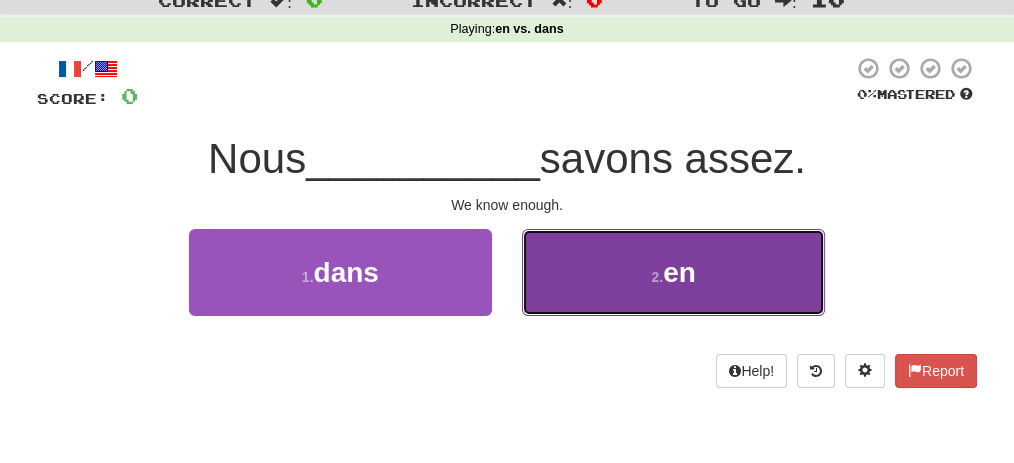 click on "2 .  en" at bounding box center (673, 272) 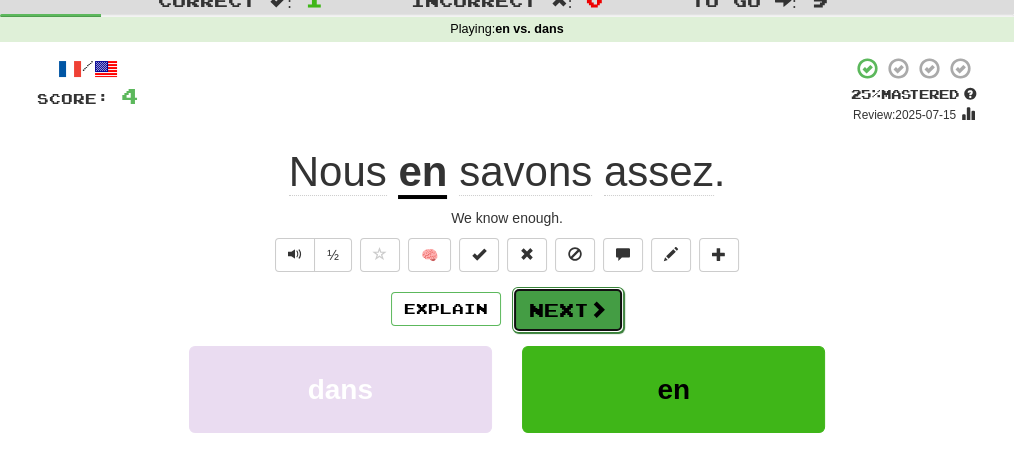 click on "Next" at bounding box center [568, 310] 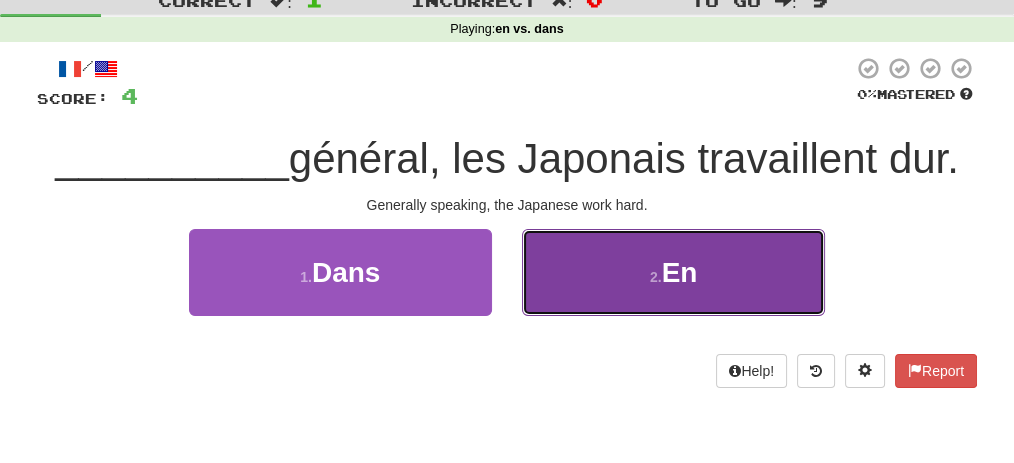 click on "2 .  En" at bounding box center [673, 272] 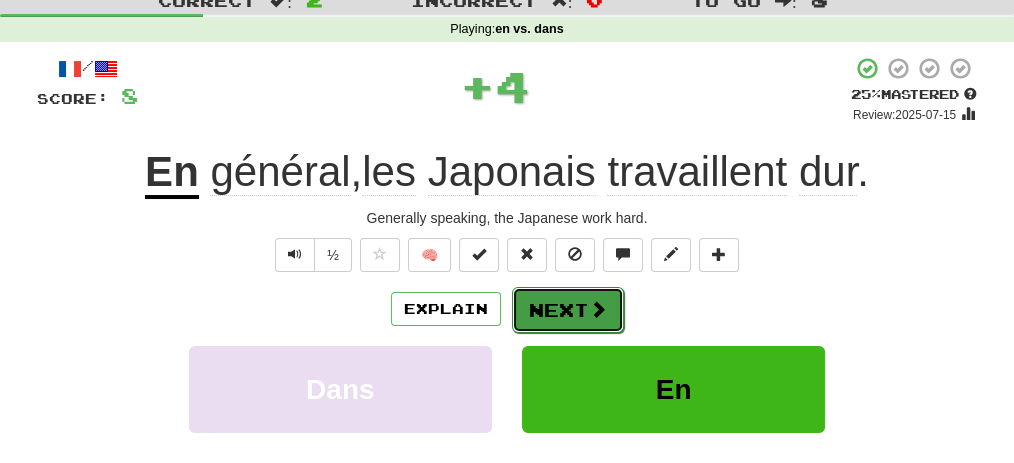 click at bounding box center [598, 309] 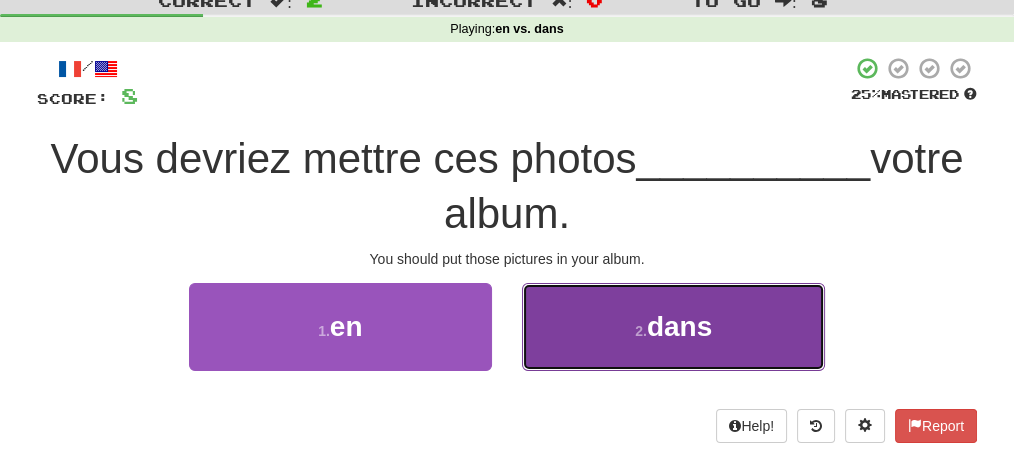 click on "2 .  dans" at bounding box center (673, 326) 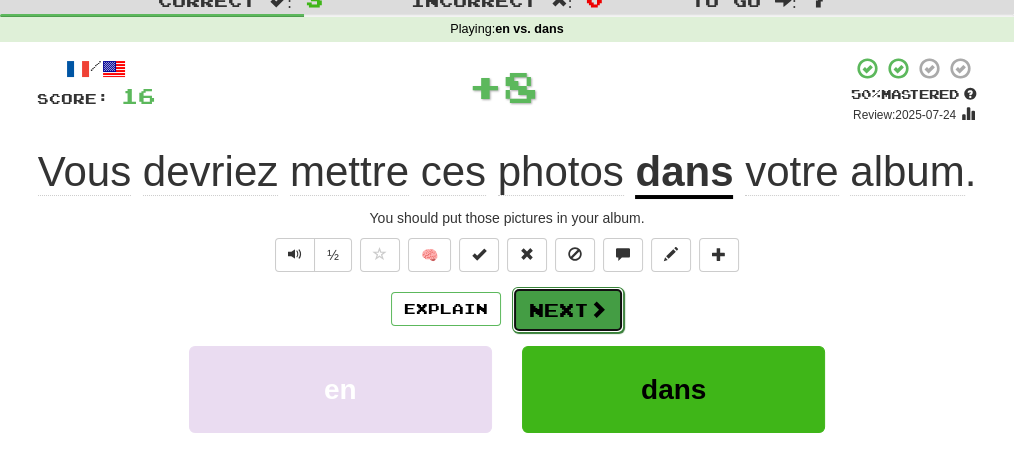 click at bounding box center (598, 309) 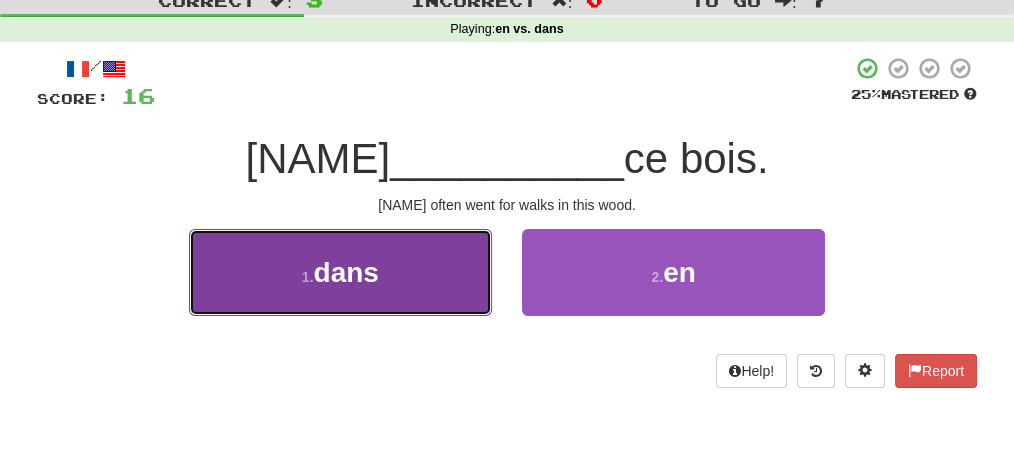 click on "1 .  dans" at bounding box center [340, 272] 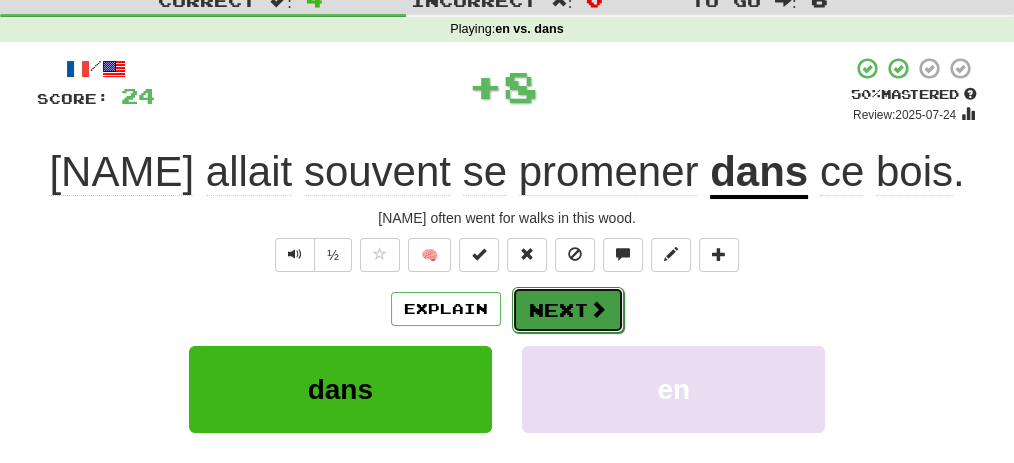click on "Next" at bounding box center [568, 310] 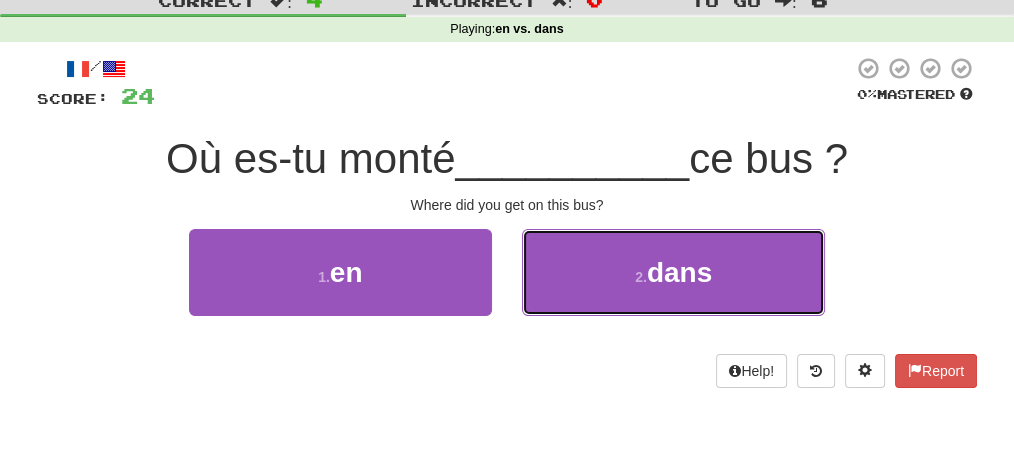 click on "2 .  dans" at bounding box center [673, 272] 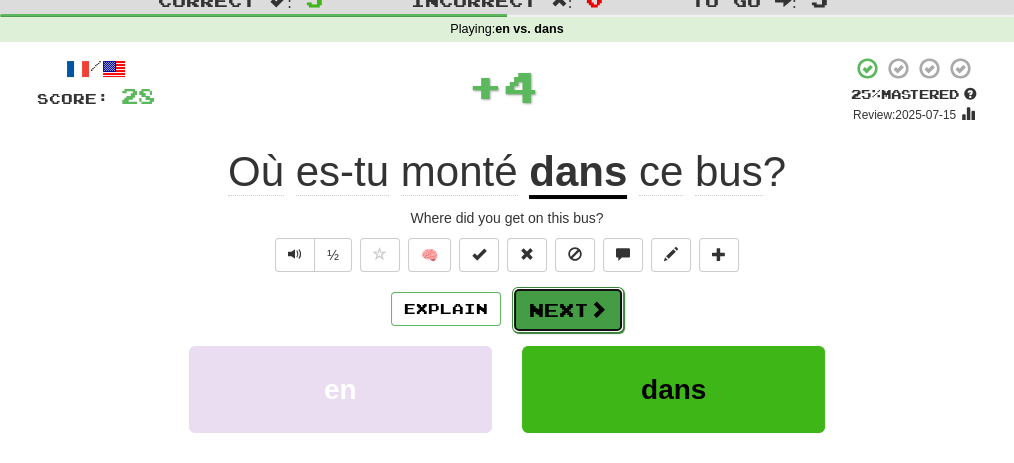 click on "Next" at bounding box center (568, 310) 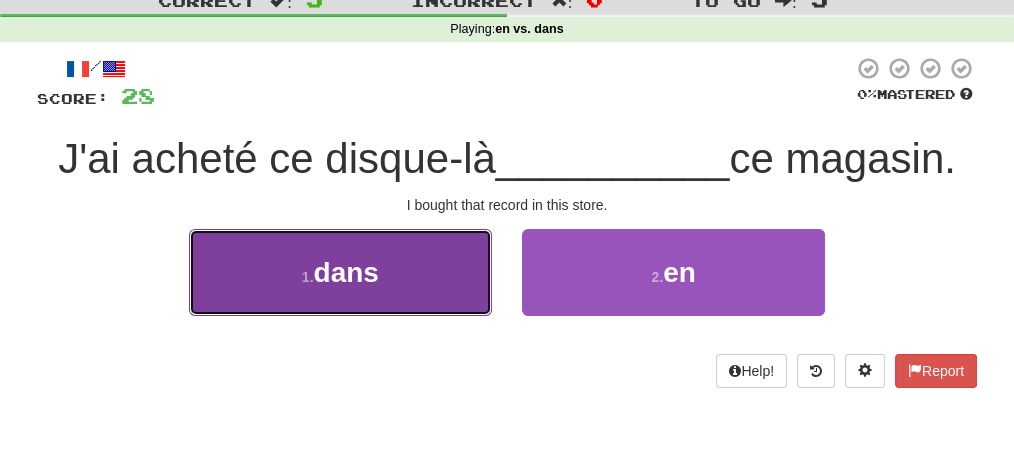 click on "1 .  dans" at bounding box center (340, 272) 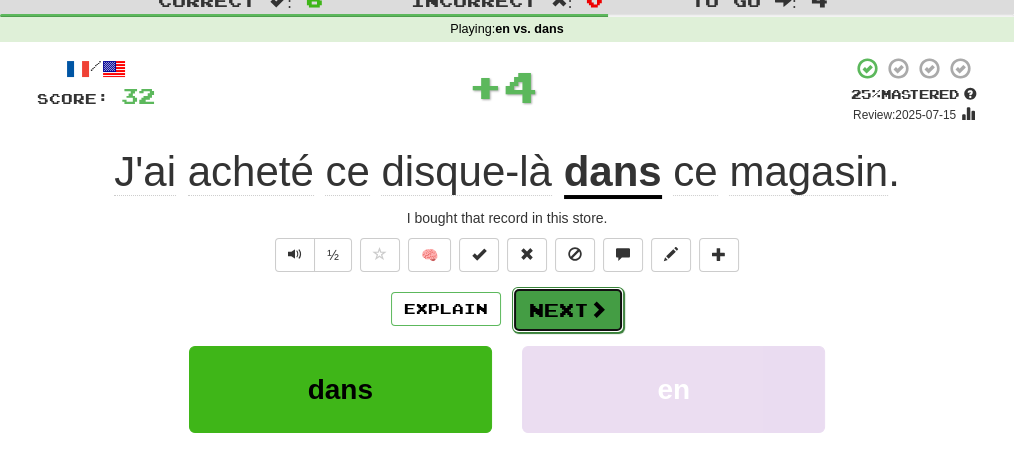 click on "Next" at bounding box center [568, 310] 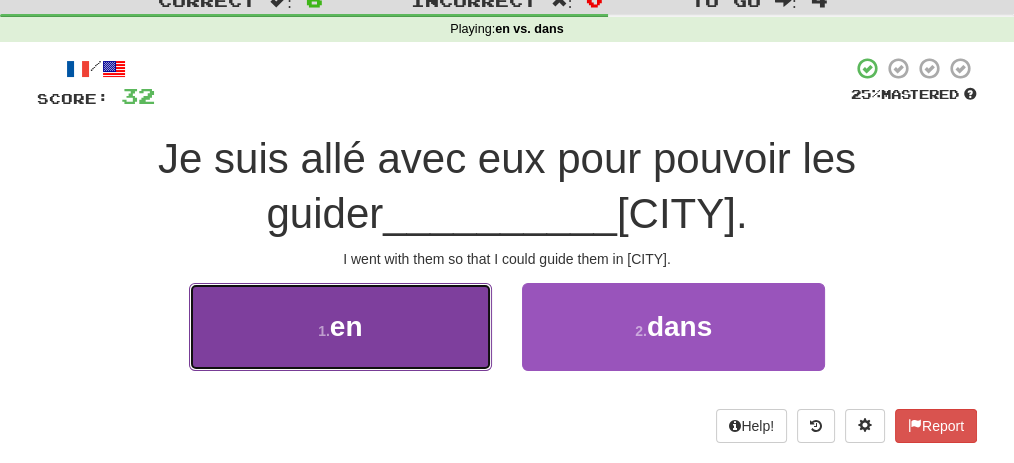 click on "1 .  en" at bounding box center (340, 326) 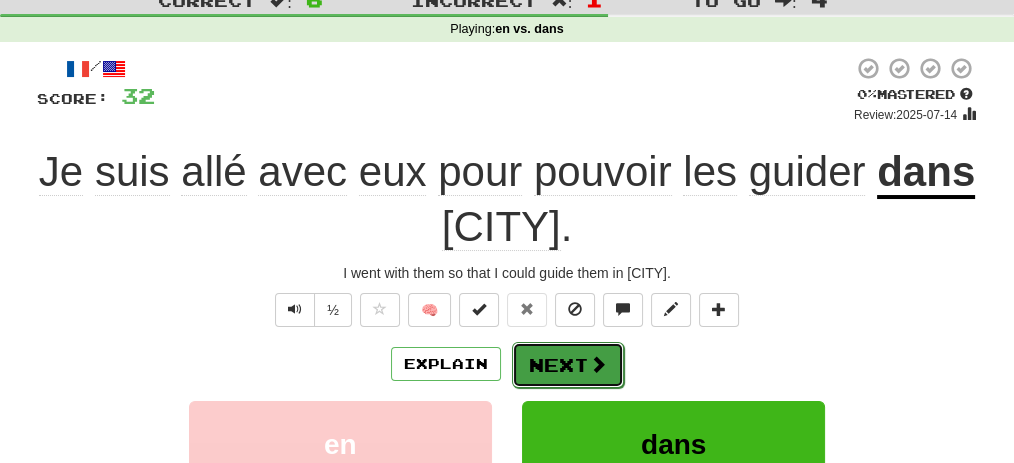 click on "Next" at bounding box center (568, 365) 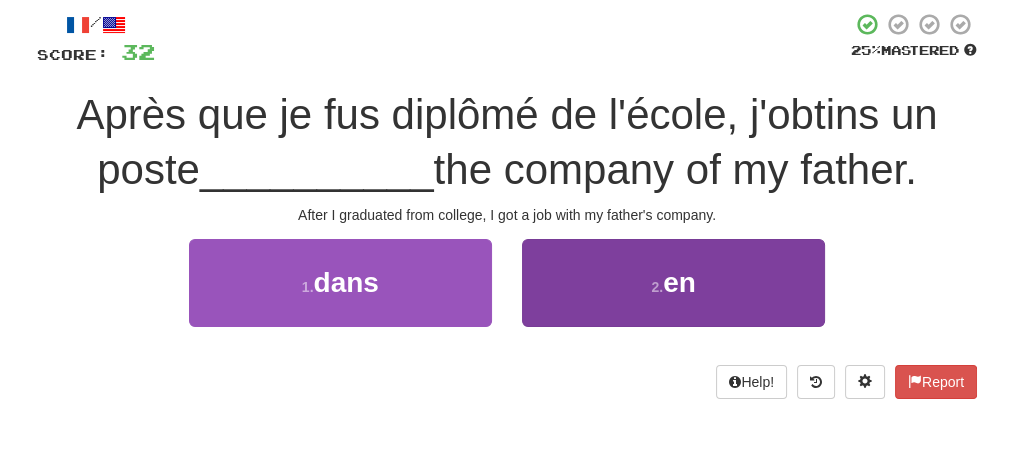 scroll, scrollTop: 133, scrollLeft: 0, axis: vertical 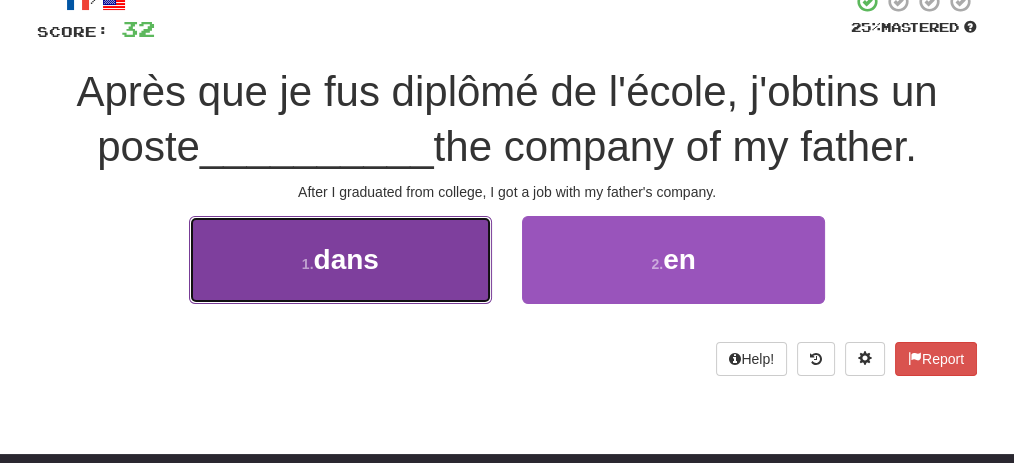 click on "1 .  dans" at bounding box center (340, 259) 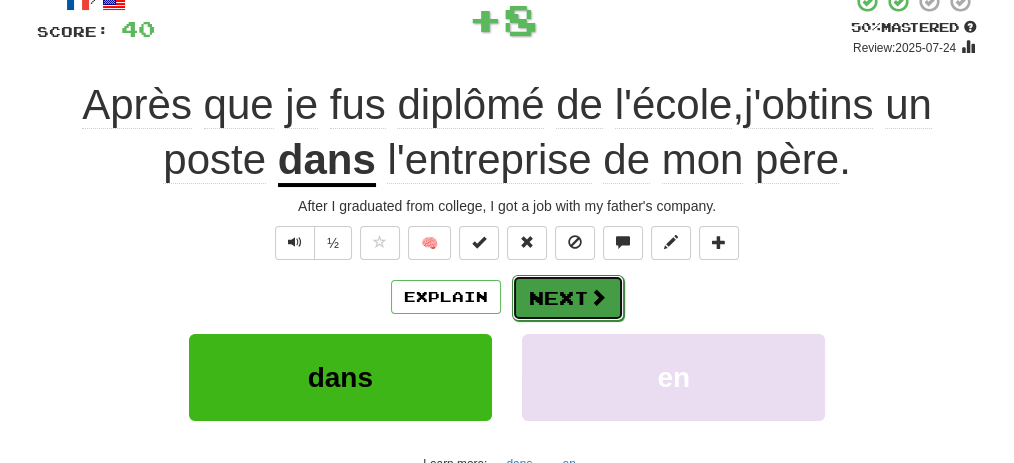 click on "Next" at bounding box center (568, 298) 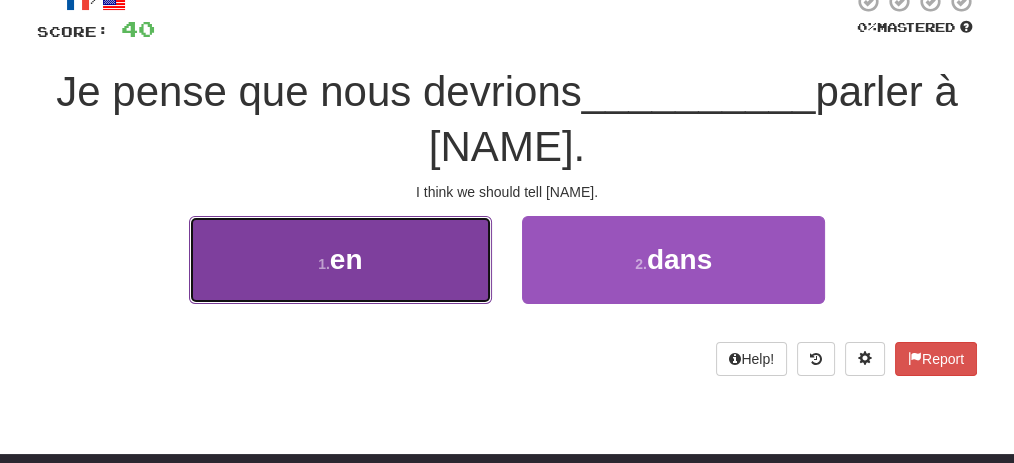 click on "1 .  en" at bounding box center [340, 259] 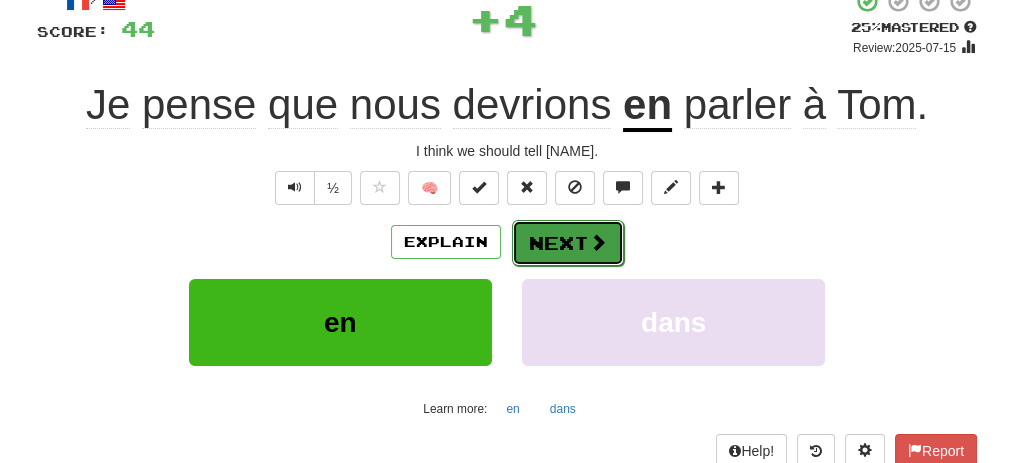 click on "Next" at bounding box center (568, 243) 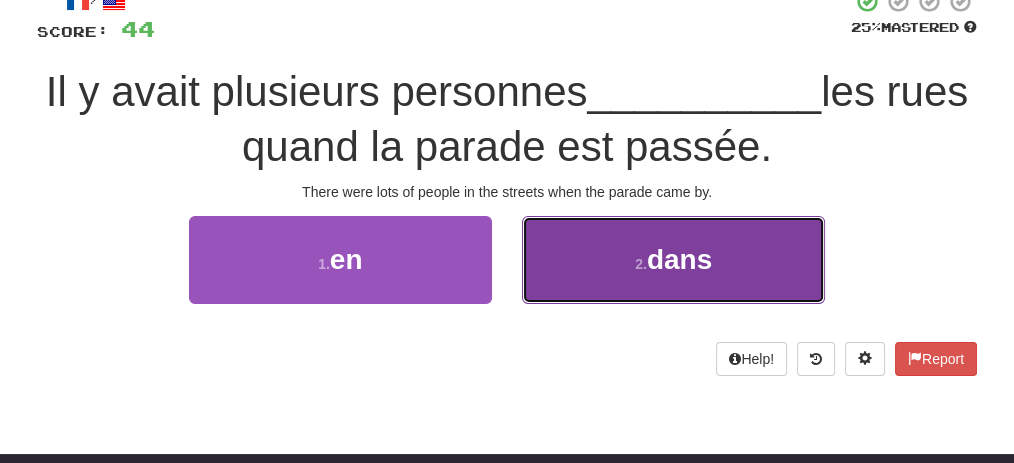 click on "2 .  dans" at bounding box center [673, 259] 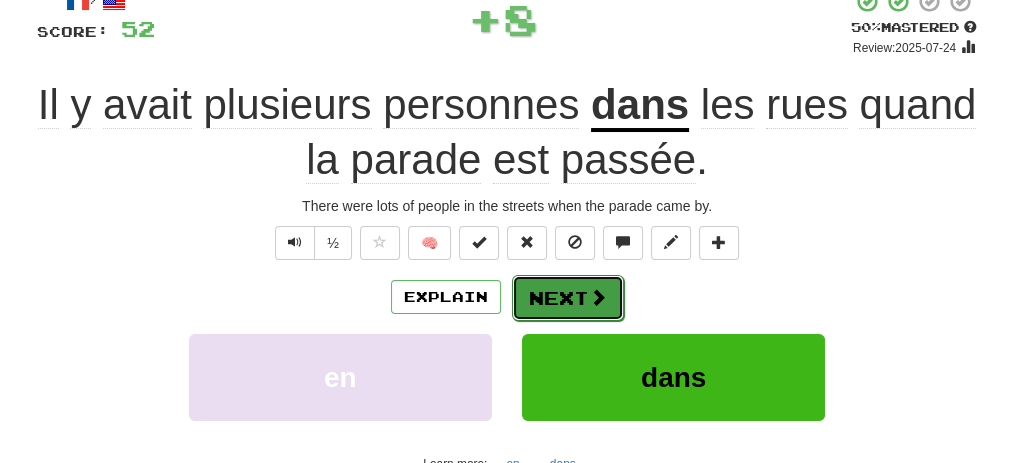 click on "Next" at bounding box center [568, 298] 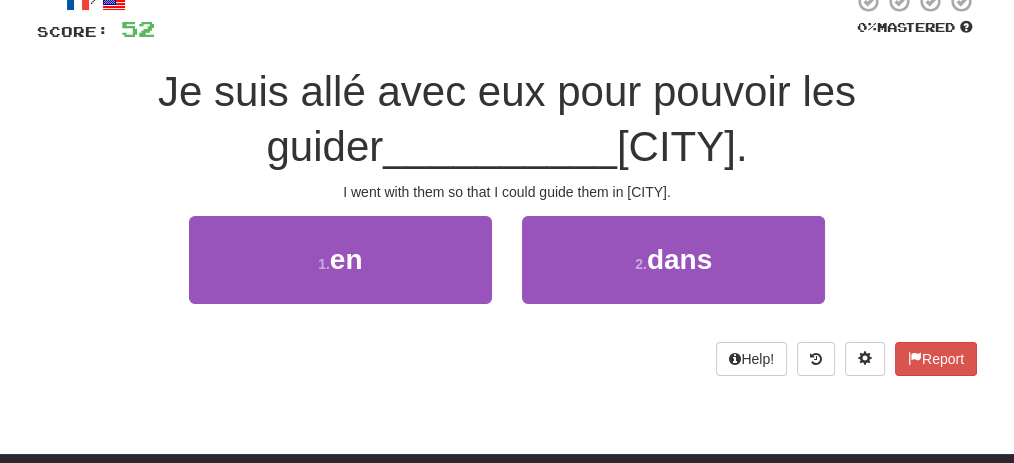 click on "Help!  Report" at bounding box center (507, 359) 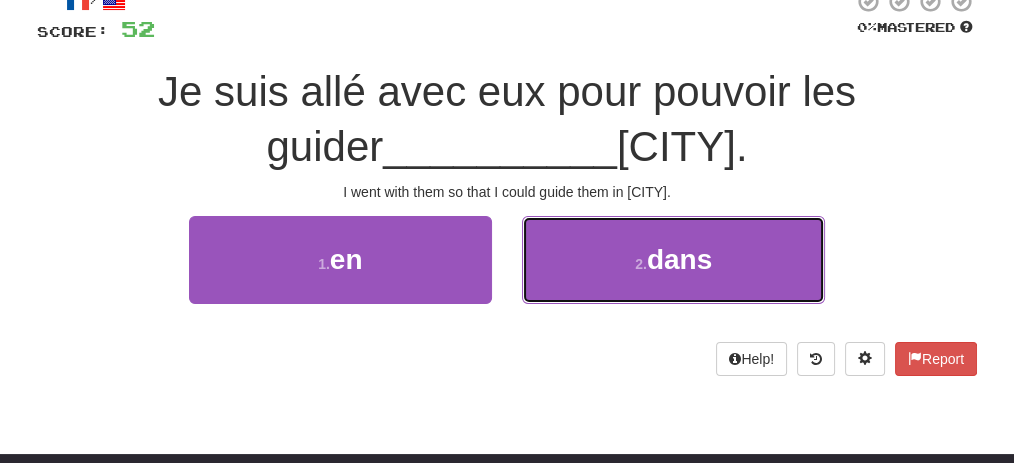 drag, startPoint x: 713, startPoint y: 249, endPoint x: 745, endPoint y: 214, distance: 47.423622 